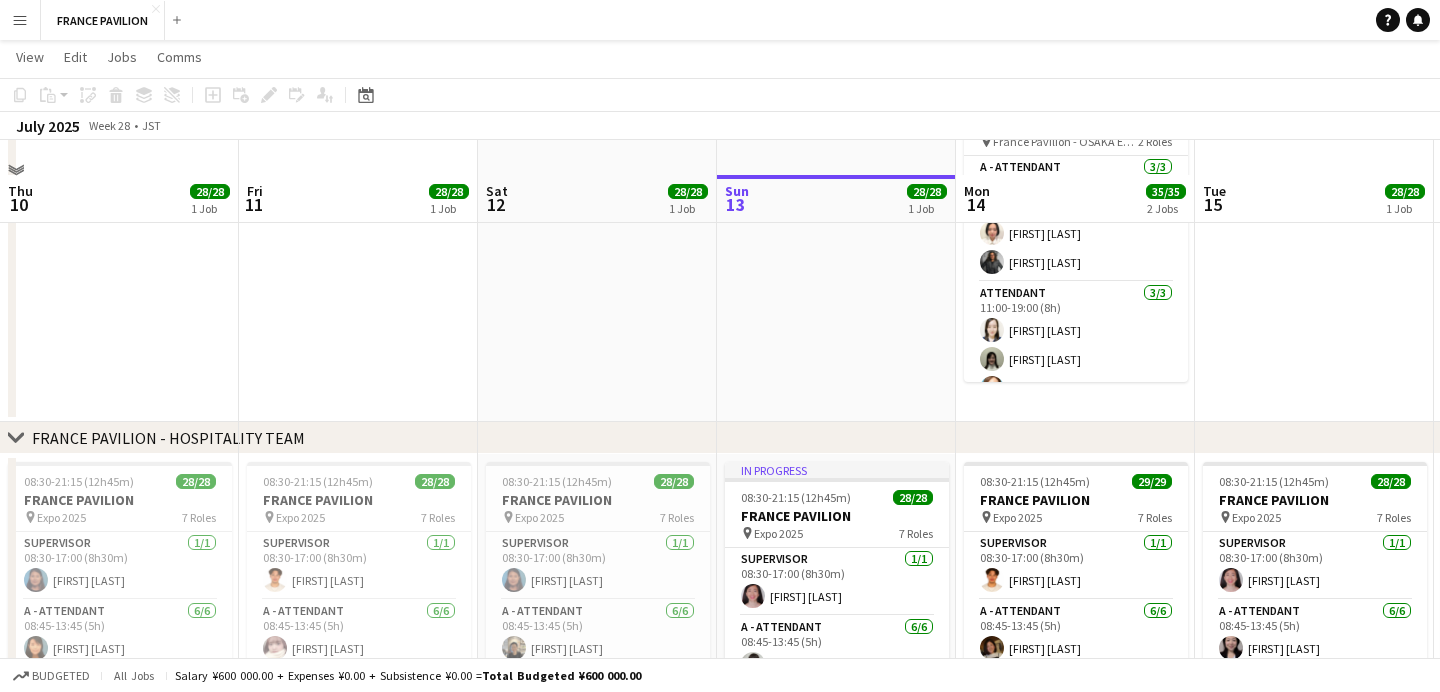 scroll, scrollTop: 366, scrollLeft: 0, axis: vertical 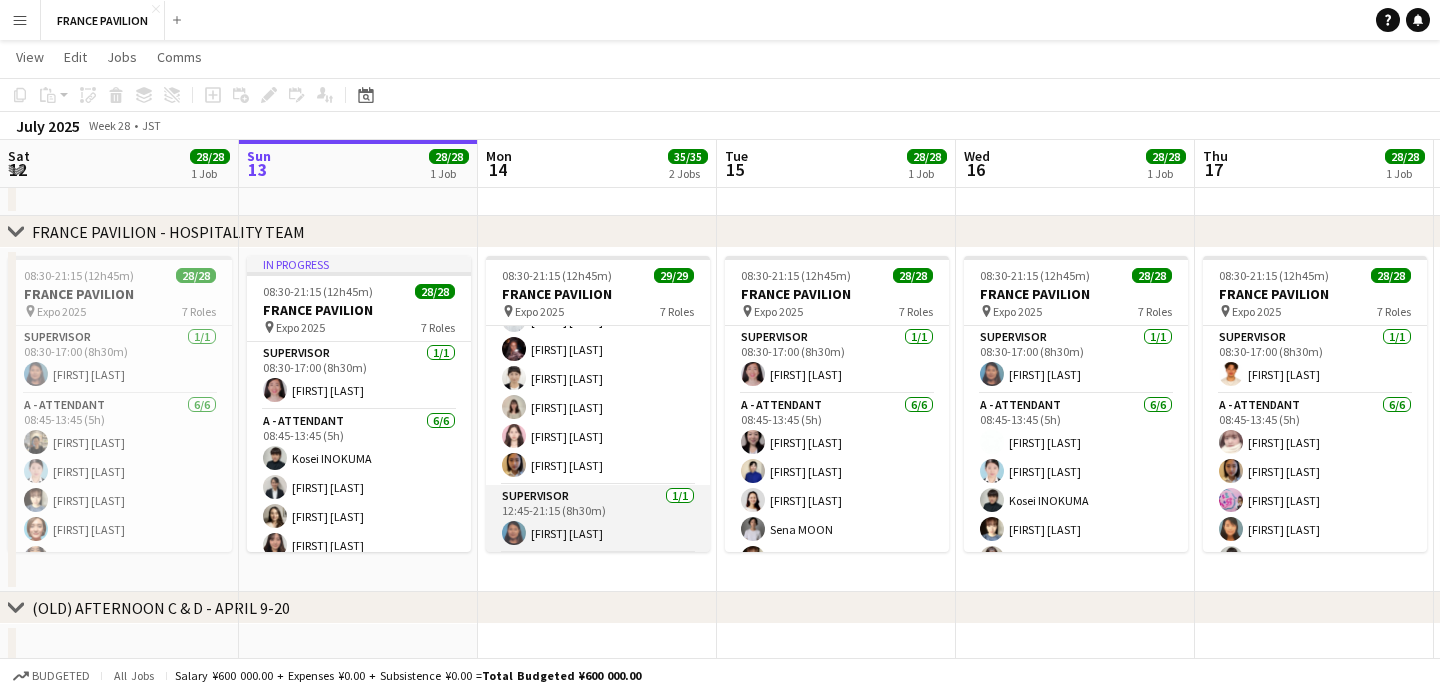 click on "SUPERVISOR   1/1   12:45-21:15 (8h30m)
[NAME] [LAST]" at bounding box center [598, 519] 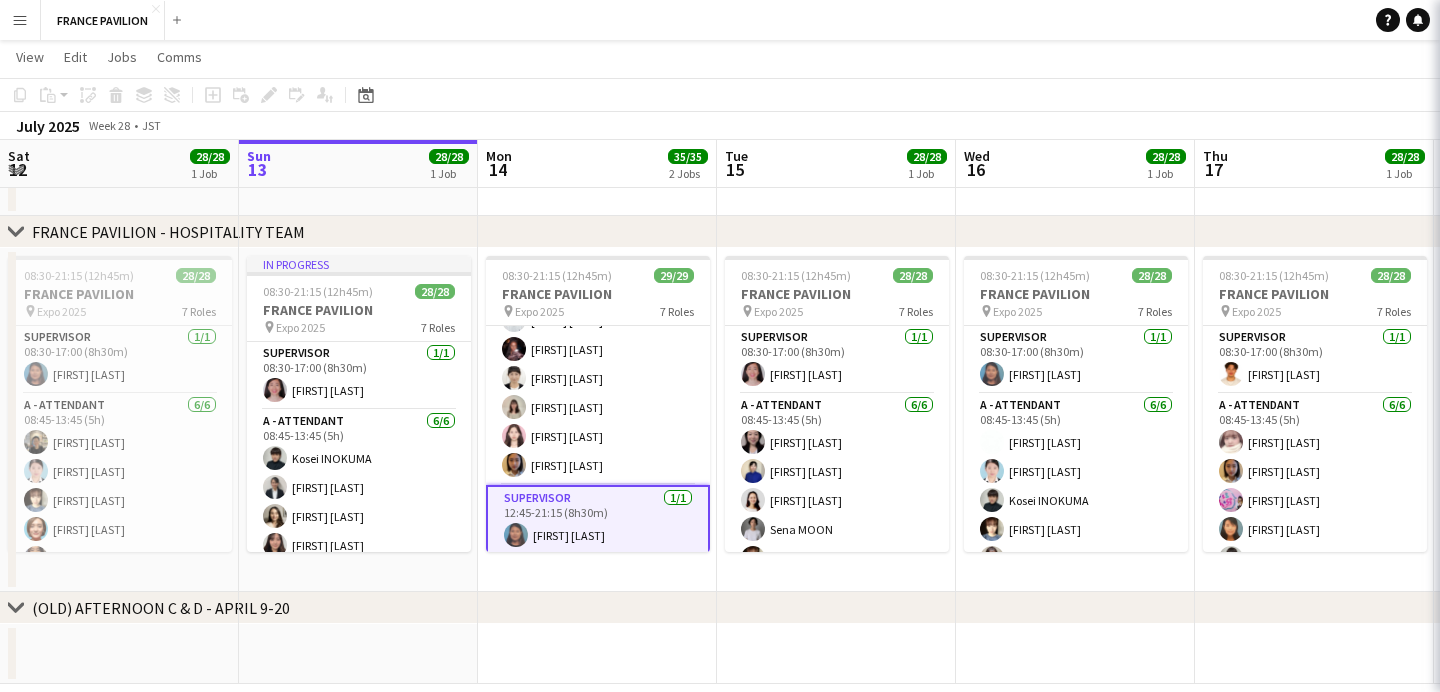 scroll, scrollTop: 0, scrollLeft: 477, axis: horizontal 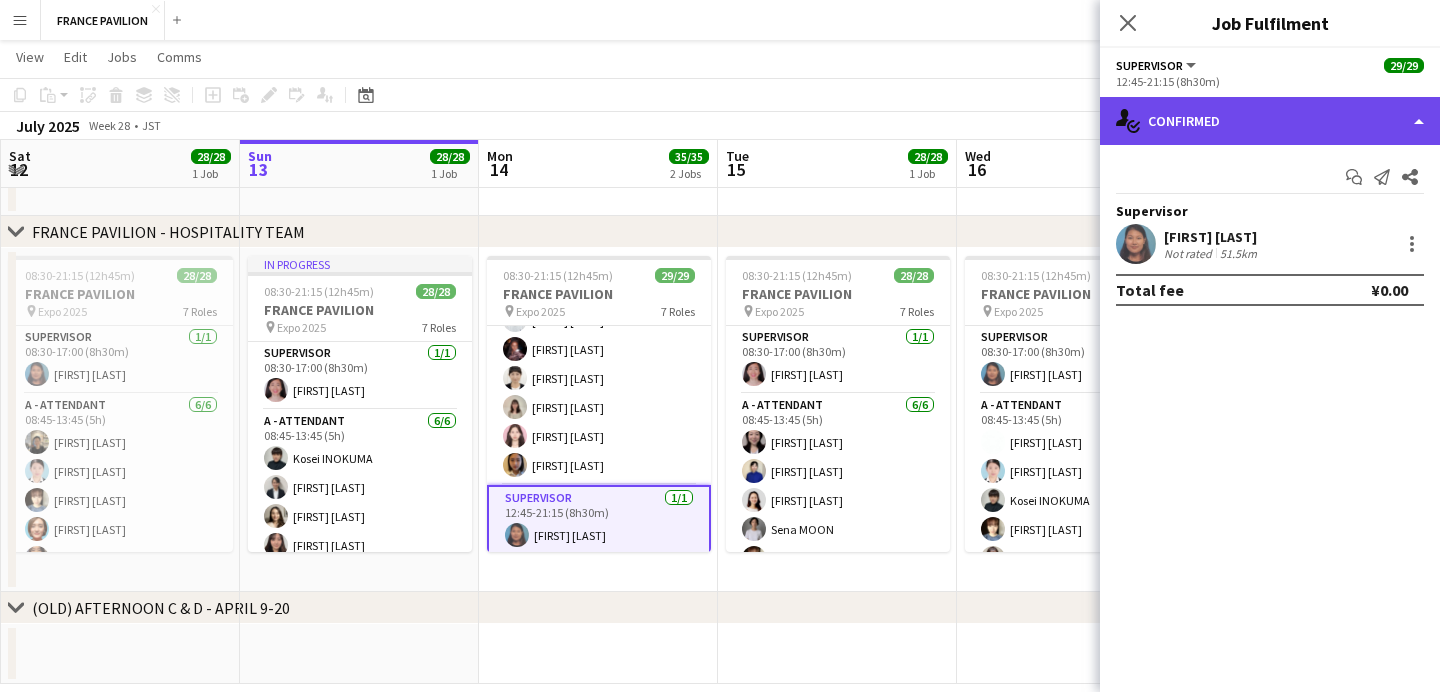 click on "single-neutral-actions-check-2
Confirmed" 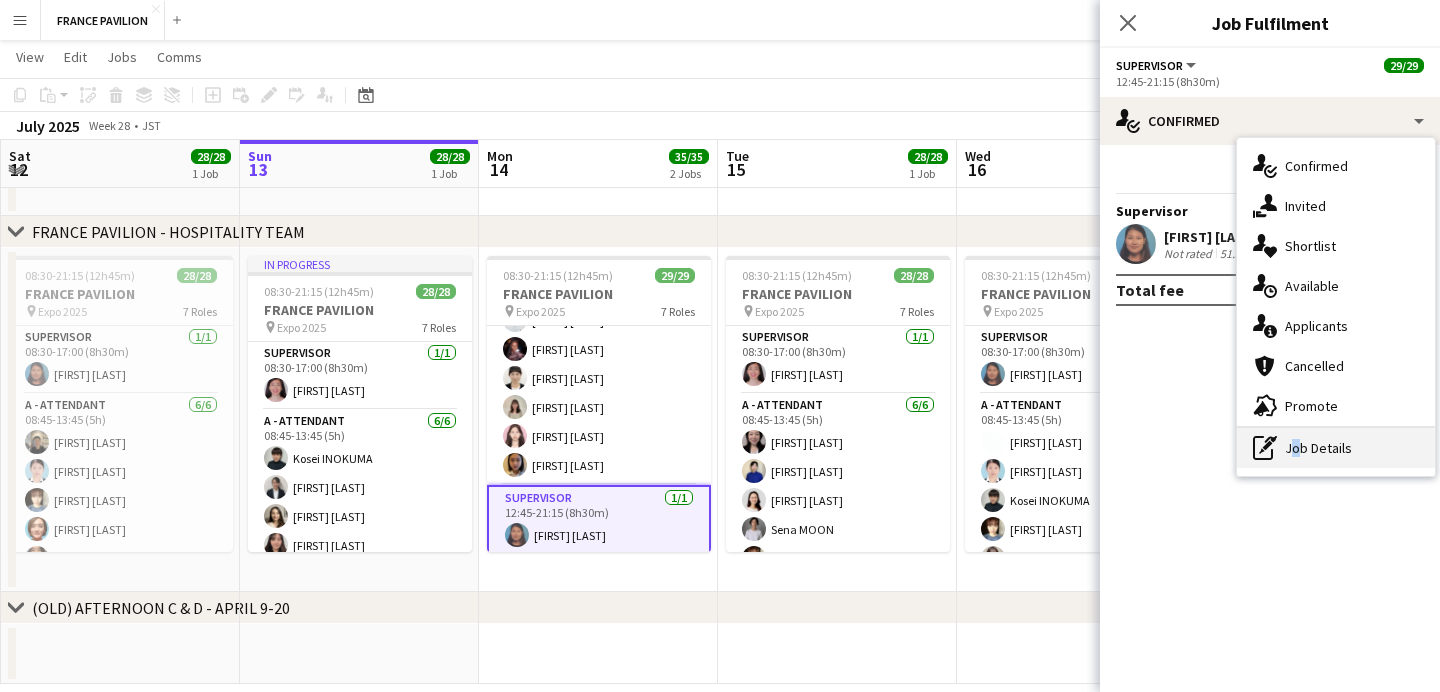click on "pen-write
Job Details" at bounding box center [1336, 448] 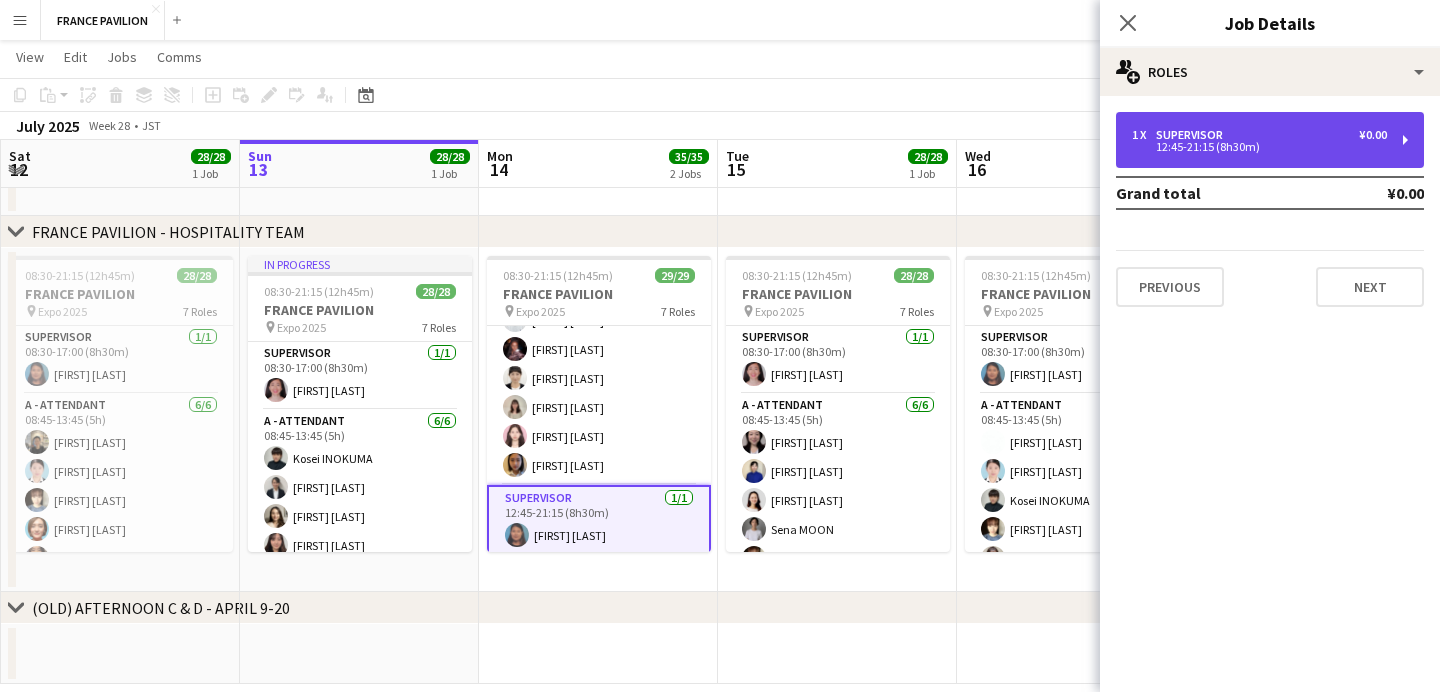 click on "12:45-21:15 (8h30m)" at bounding box center (1259, 147) 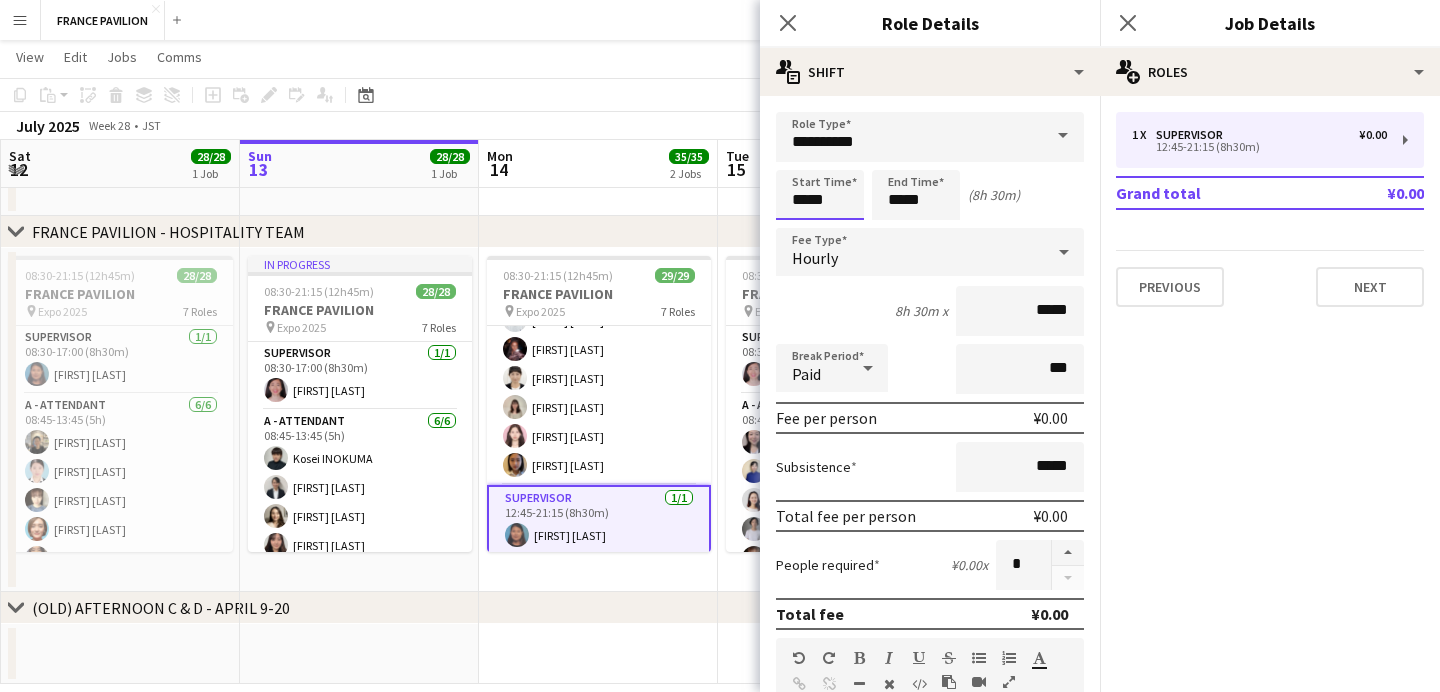 click on "*****" at bounding box center [820, 195] 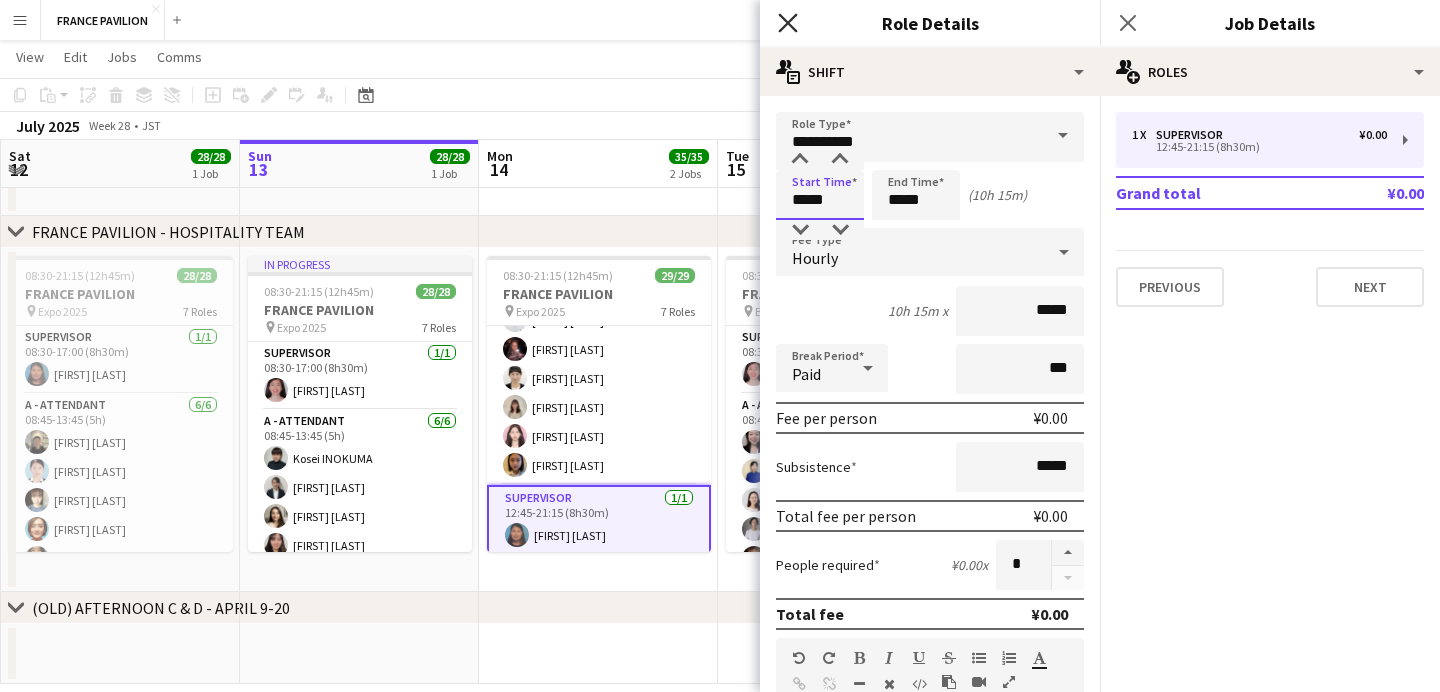 type on "*****" 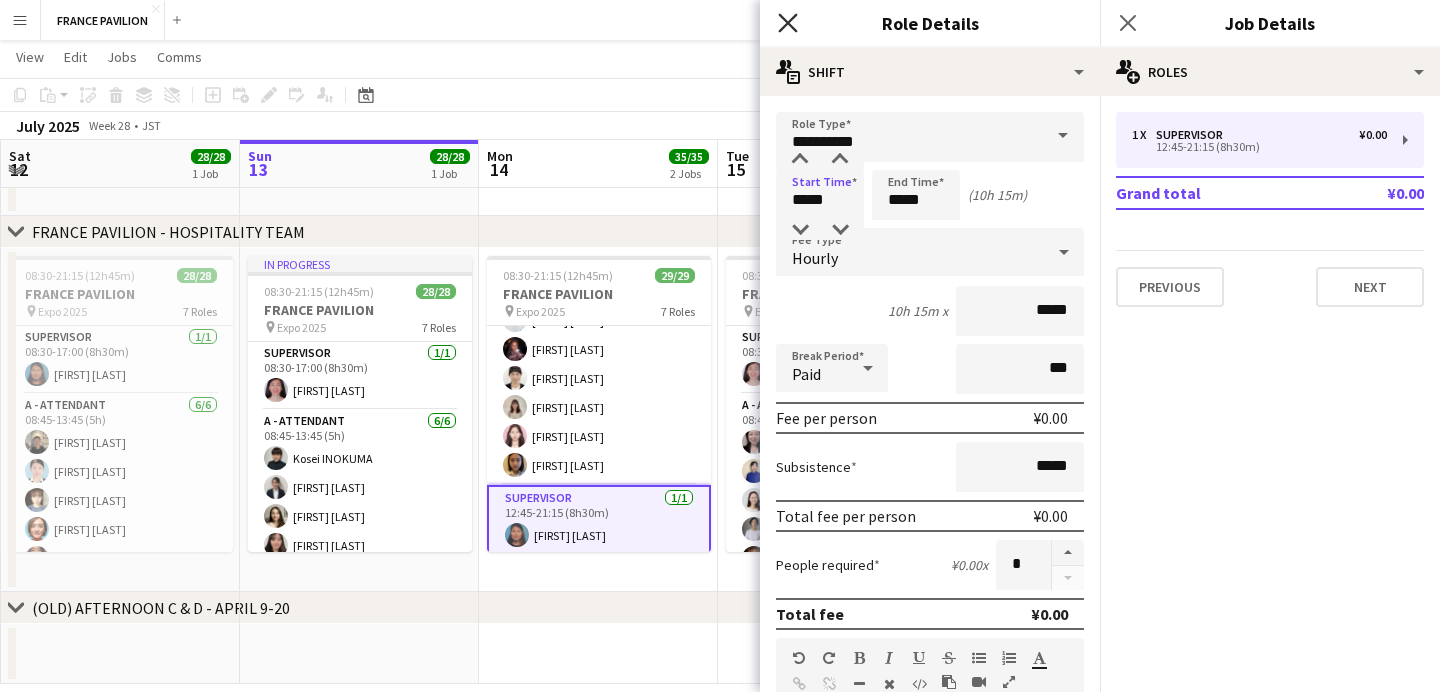 click on "Close pop-in" 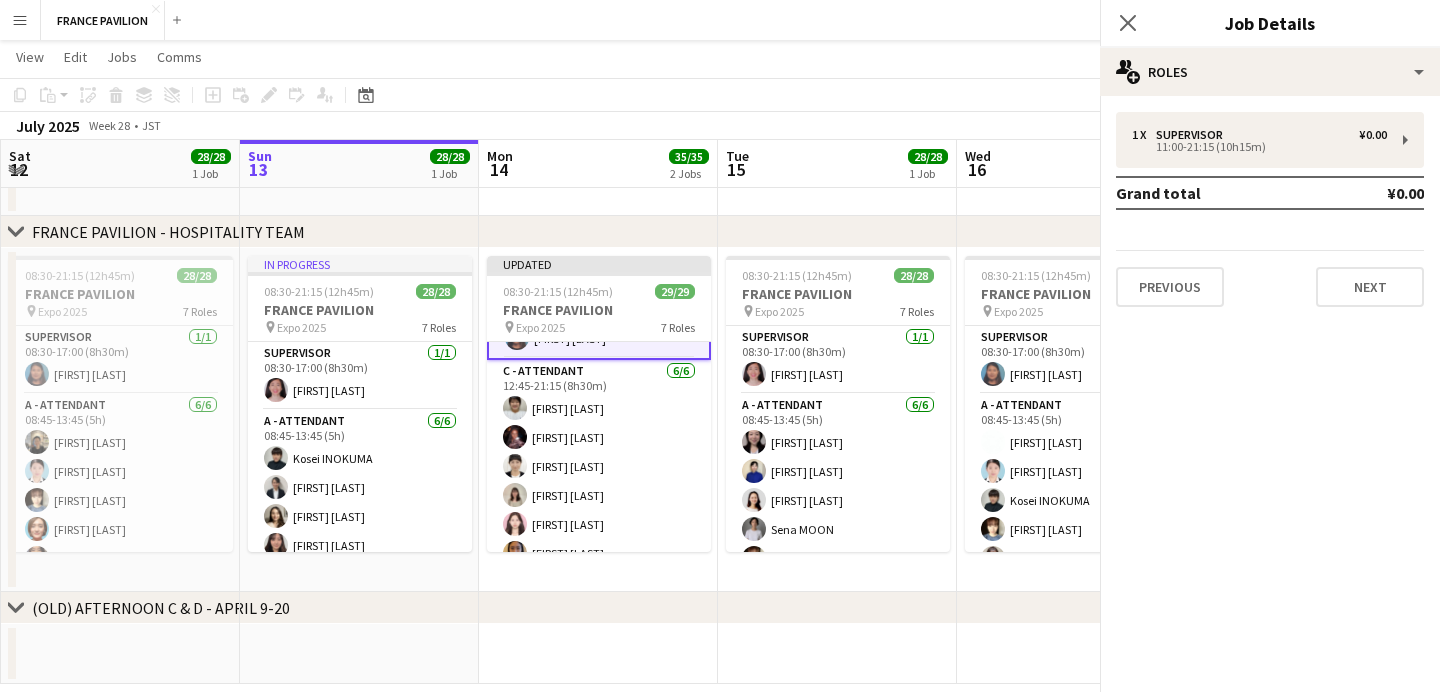 scroll, scrollTop: 746, scrollLeft: 0, axis: vertical 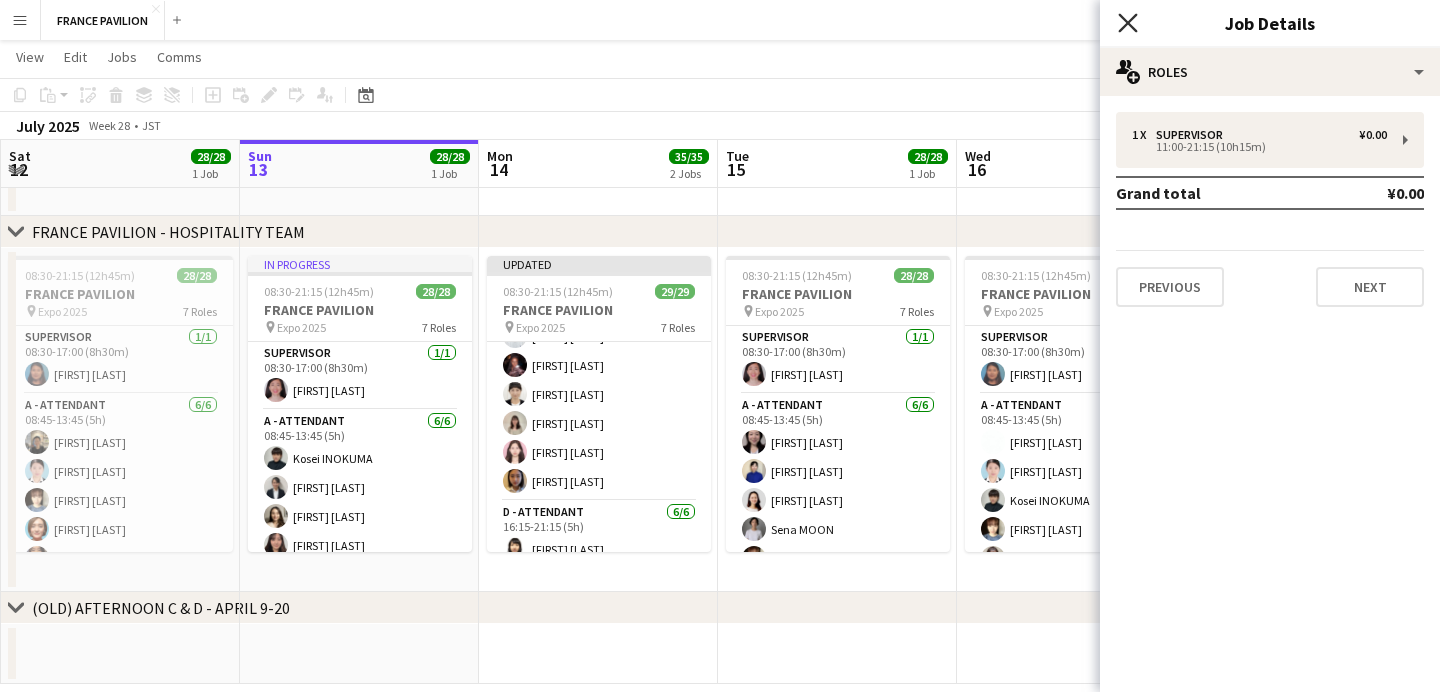 click on "Close pop-in" 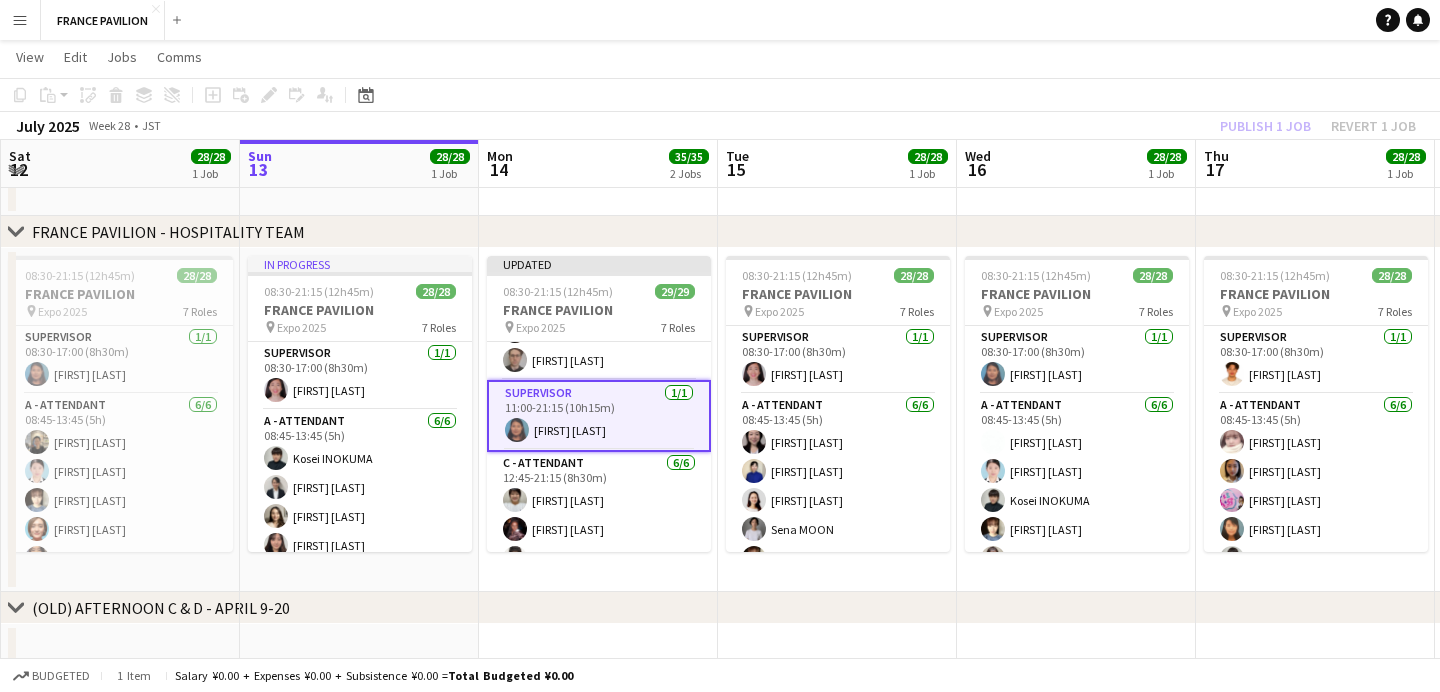 scroll, scrollTop: 580, scrollLeft: 0, axis: vertical 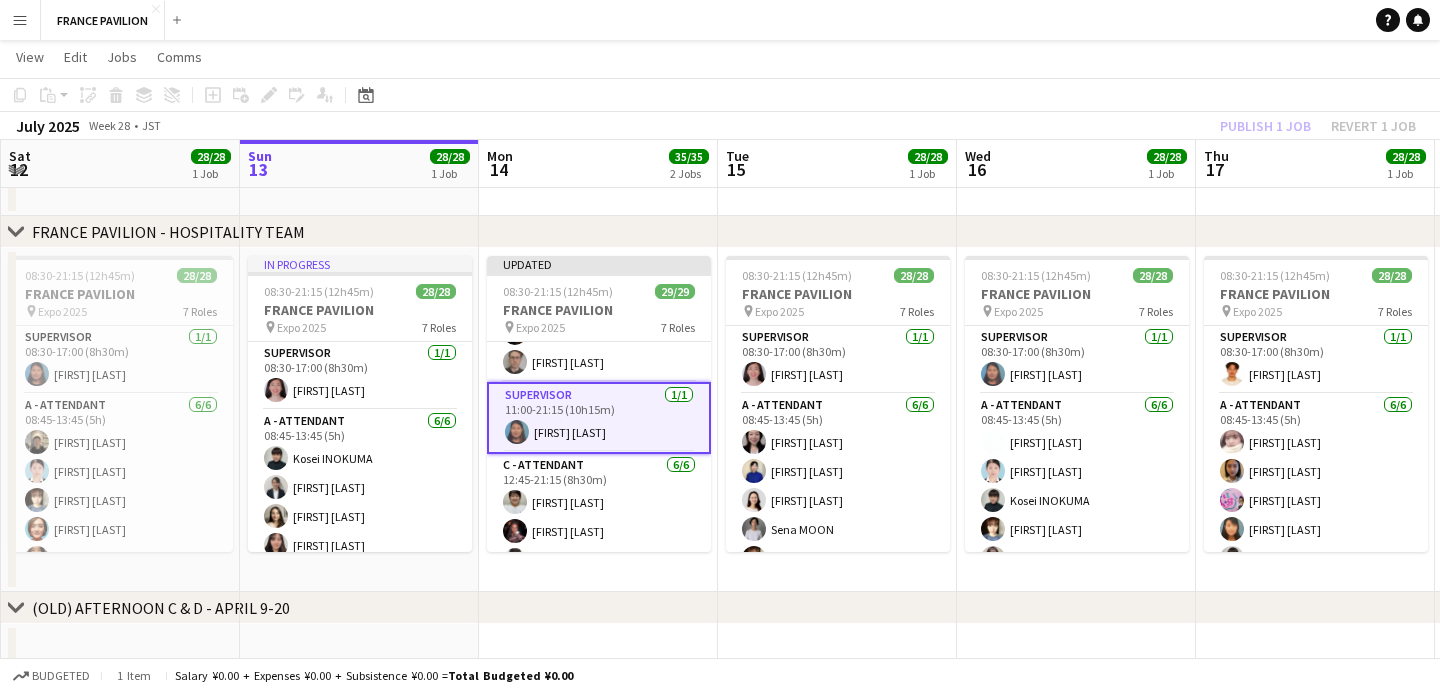 click on "SUPERVISOR   1/1   11:00-21:15 (10h15m)
[NAME] [LAST]" at bounding box center [599, 418] 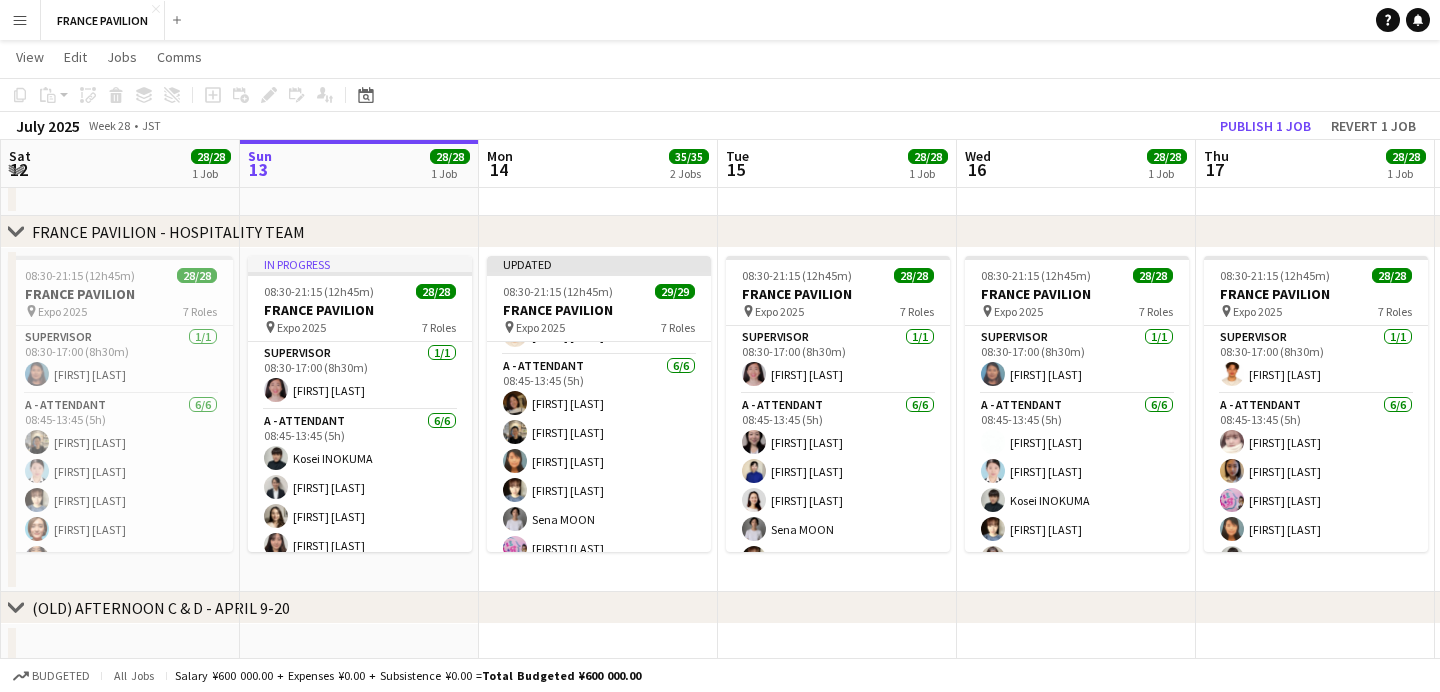 scroll, scrollTop: 0, scrollLeft: 0, axis: both 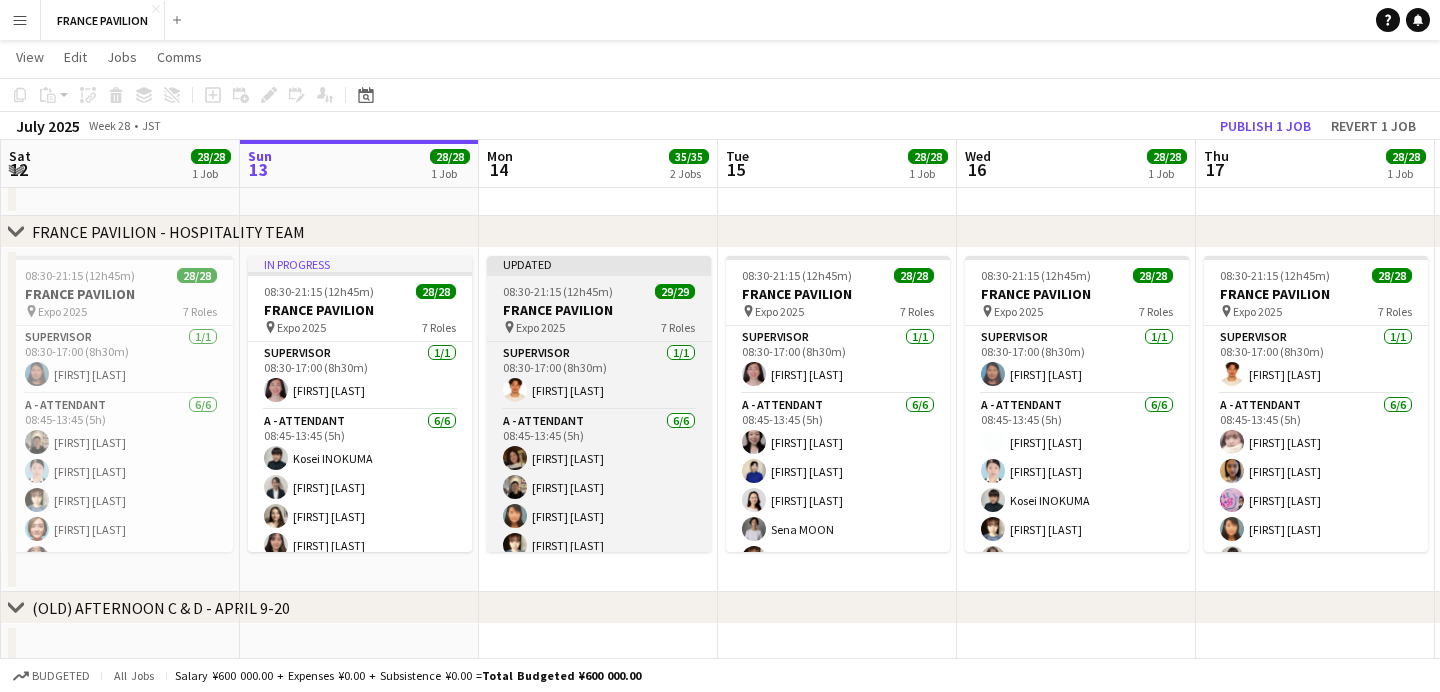 click on "08:30-21:15 (12h45m)" at bounding box center (558, 291) 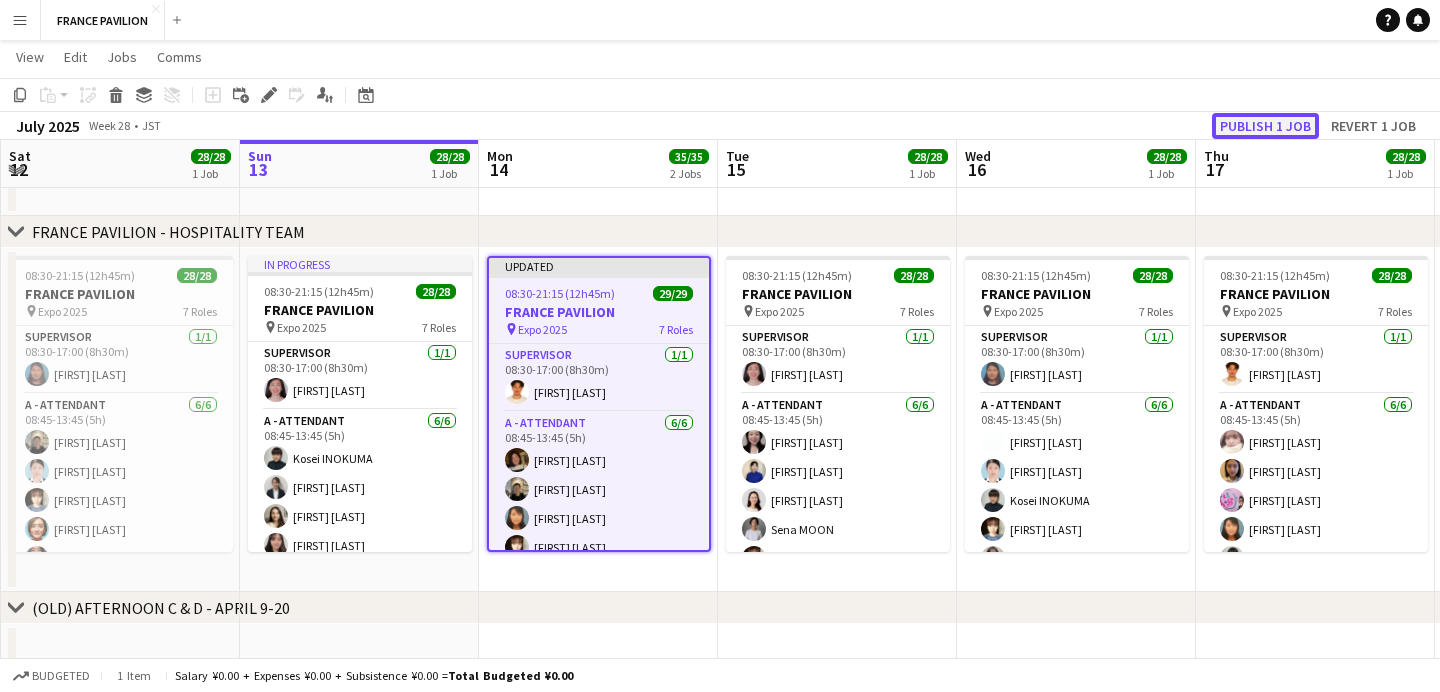 click on "Publish 1 job" 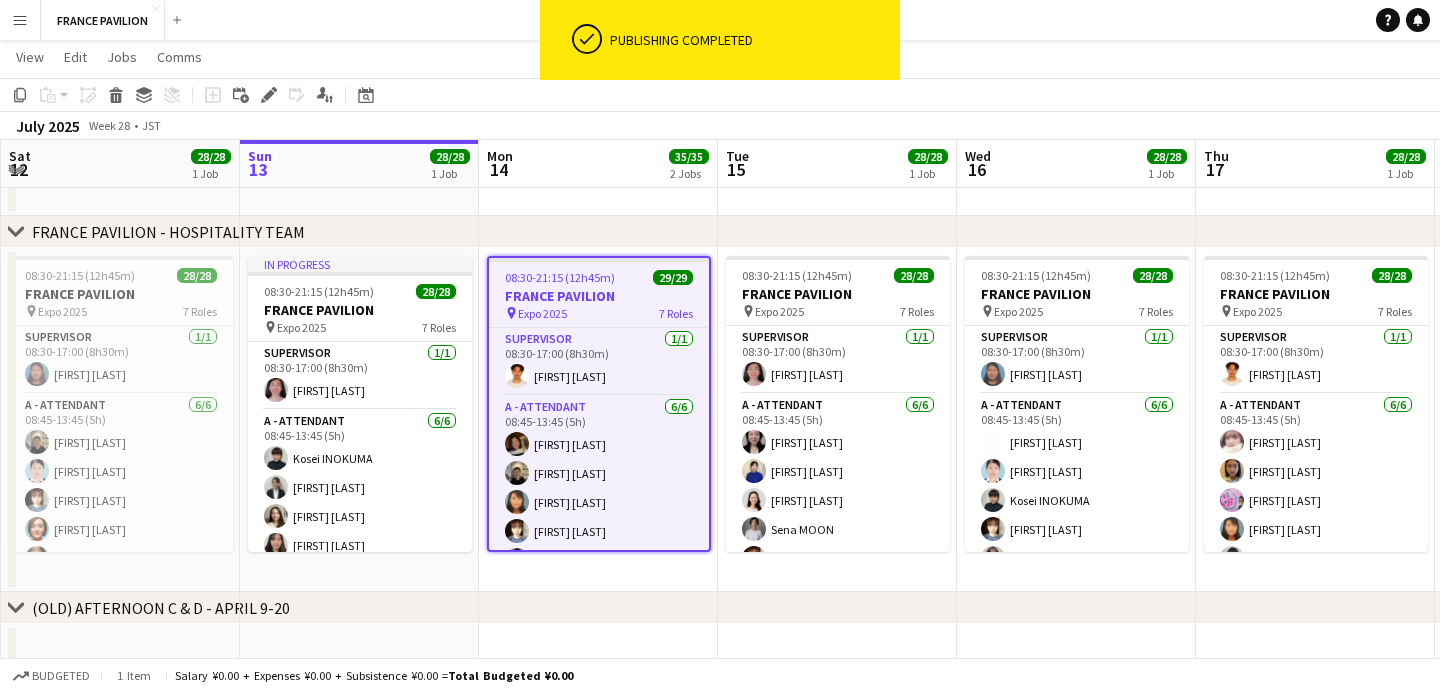 click on "08:30-21:15 (12h45m)" at bounding box center (560, 277) 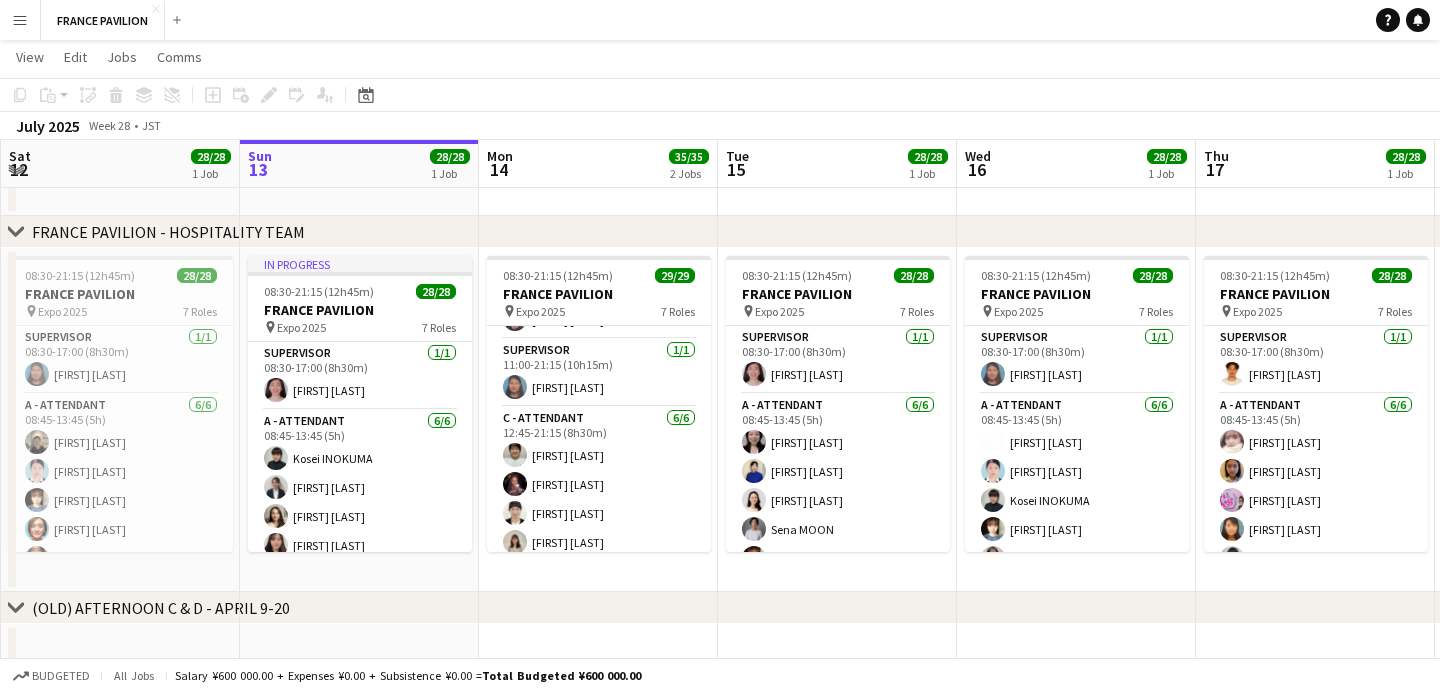 scroll, scrollTop: 620, scrollLeft: 0, axis: vertical 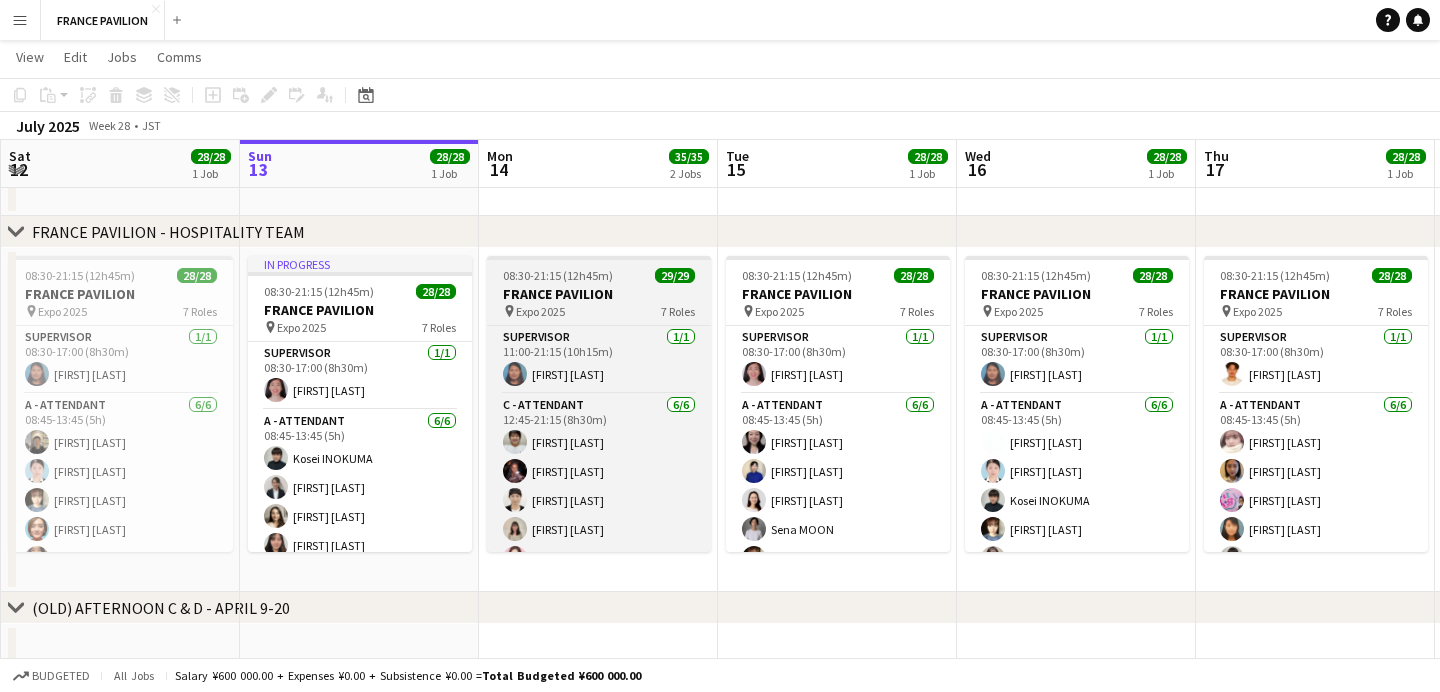 click on "Expo 2025" at bounding box center (540, 311) 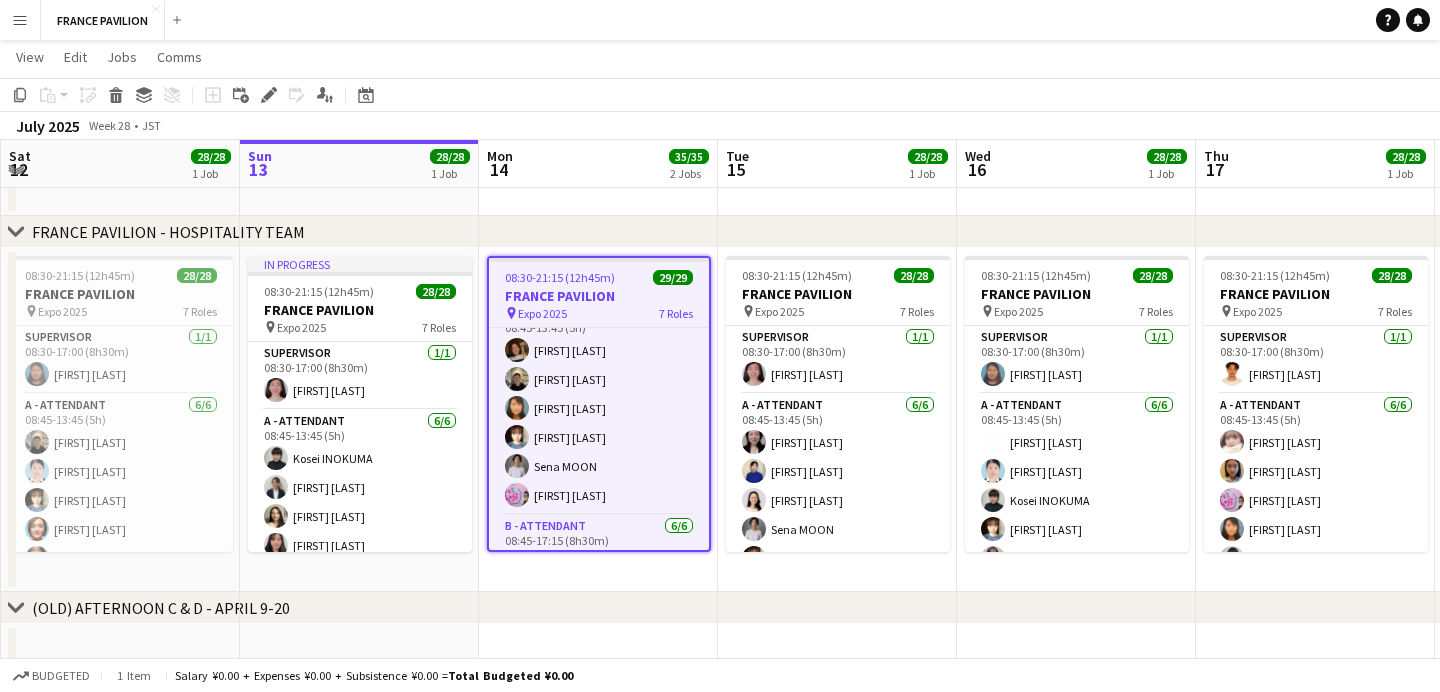scroll, scrollTop: 0, scrollLeft: 0, axis: both 